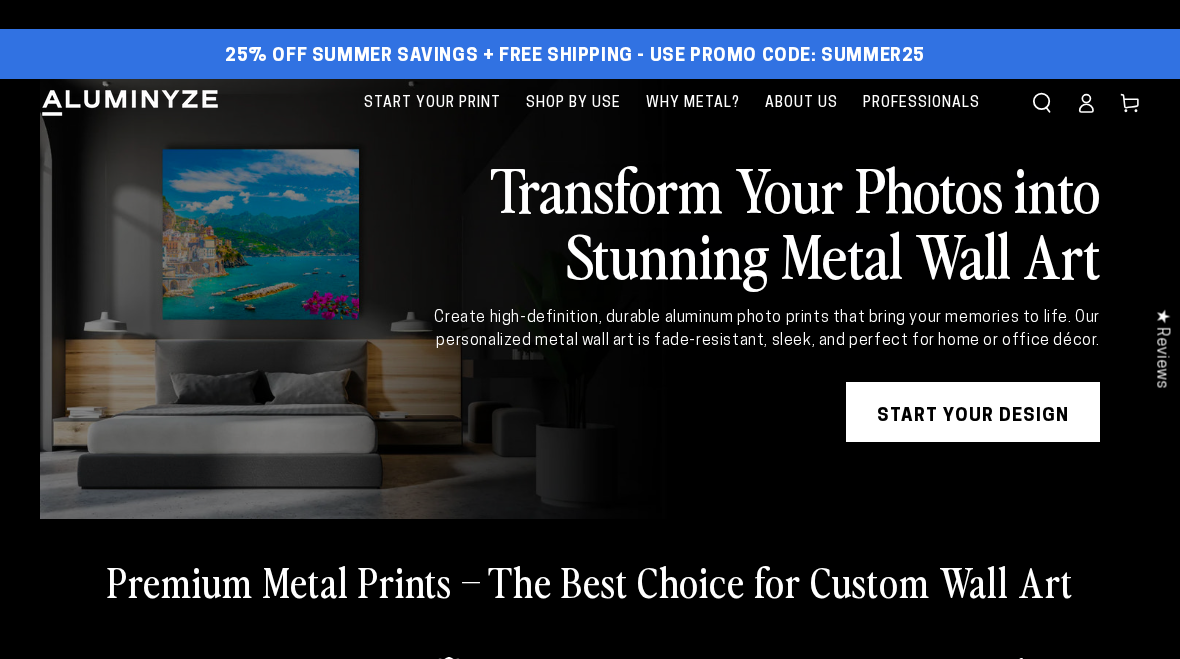 scroll, scrollTop: 0, scrollLeft: 0, axis: both 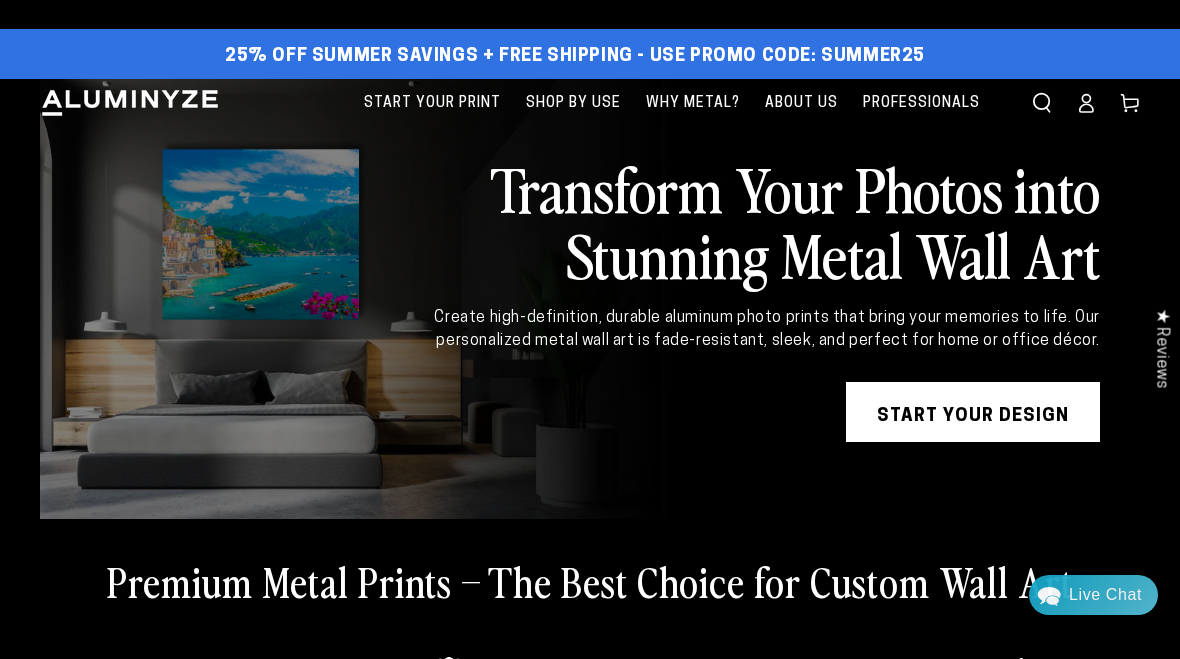 click 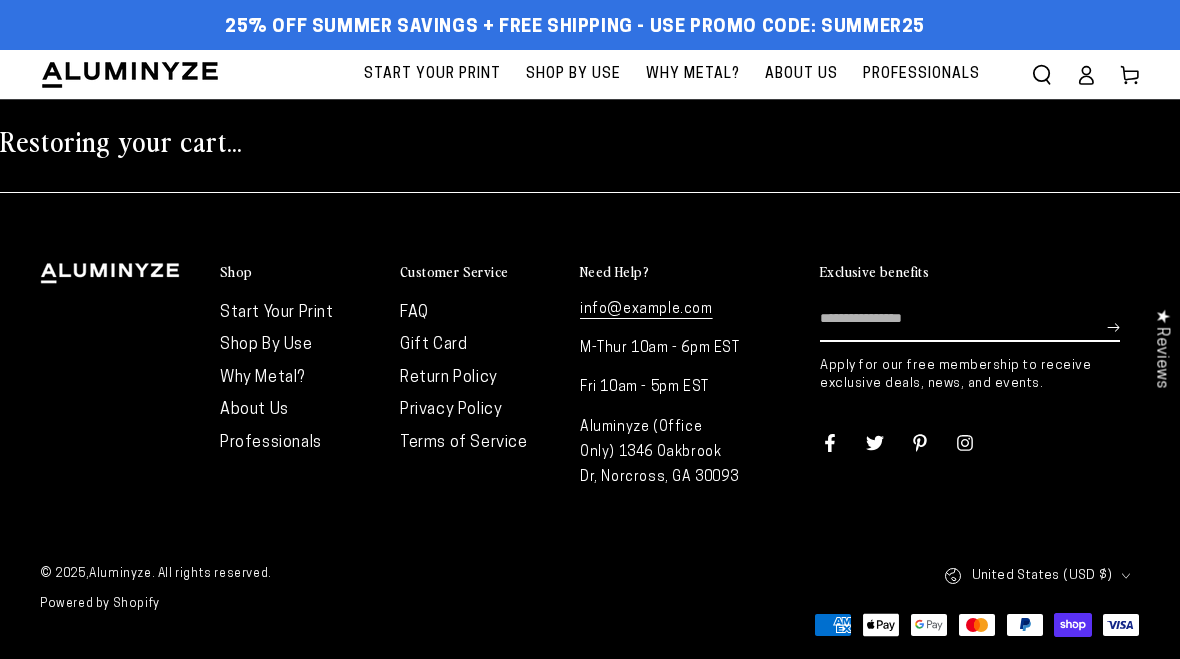 scroll, scrollTop: 0, scrollLeft: 0, axis: both 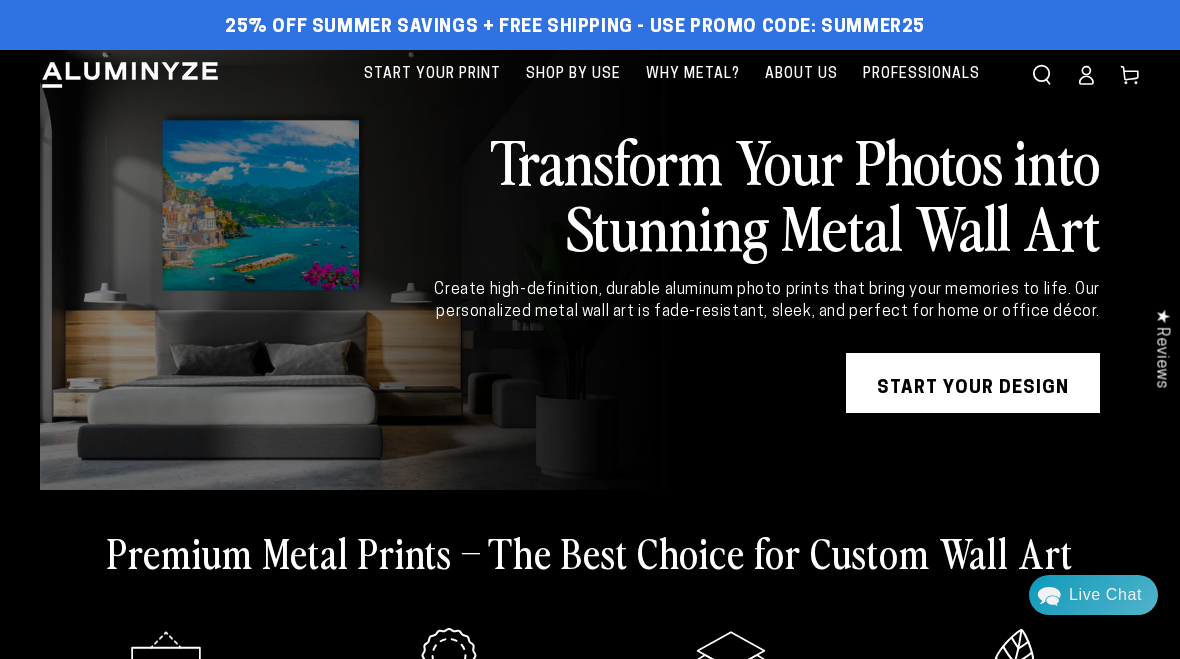 click 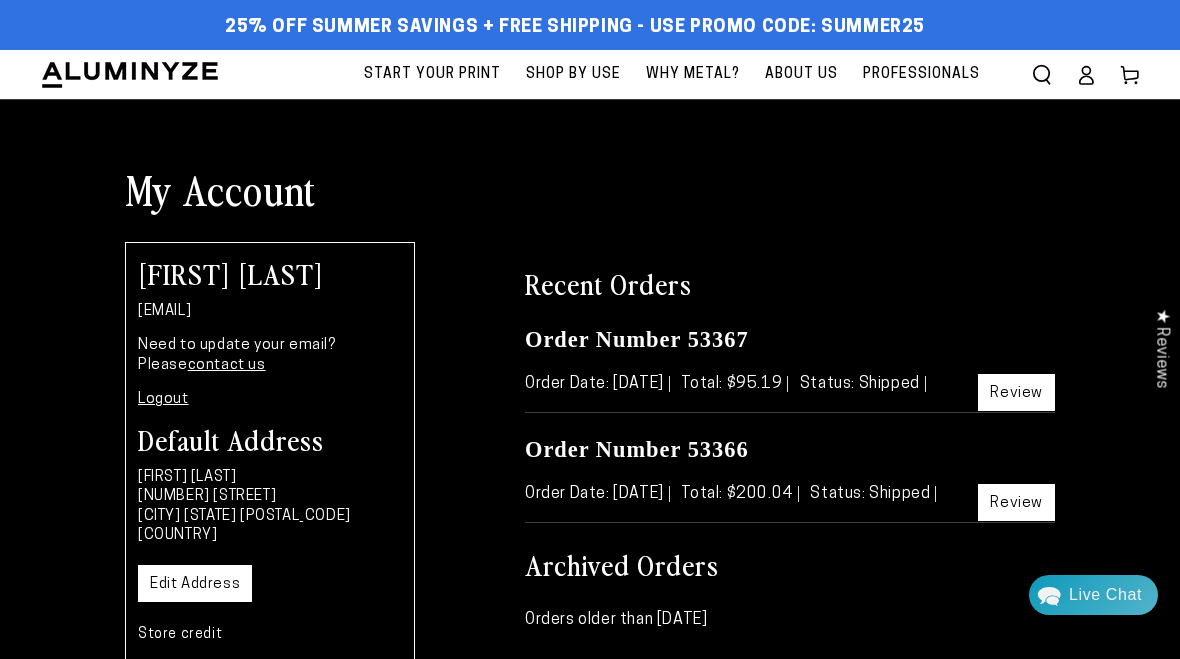 scroll, scrollTop: 0, scrollLeft: 0, axis: both 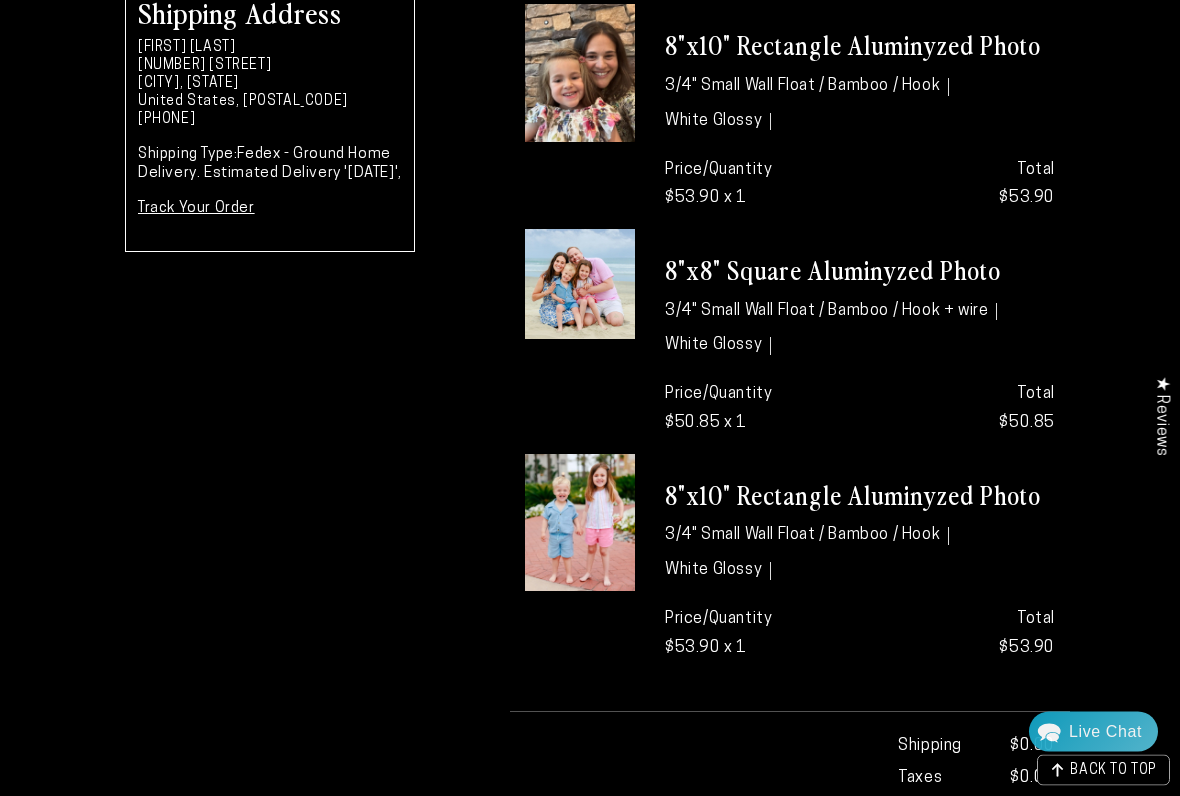 click on "Order Details
< Back to Account
Billing Address
[FIRST] [LAST]
[NUMBER] [STREET]
[CITY], [STATE]
United States [POSTAL_CODE]
[PHONE]
Shipping Address
[FIRST] [LAST]
[NUMBER] [STREET]
[CITY], [STATE]
United States, [POSTAL_CODE]
[PHONE]
Shipping Type:  Fedex - Ground Home Delivery. Estimated Delivery '[DATE]',
Track Your Order
Order Number 53367
Order Date: [DATE],
Total: $95.19" at bounding box center (590, 313) 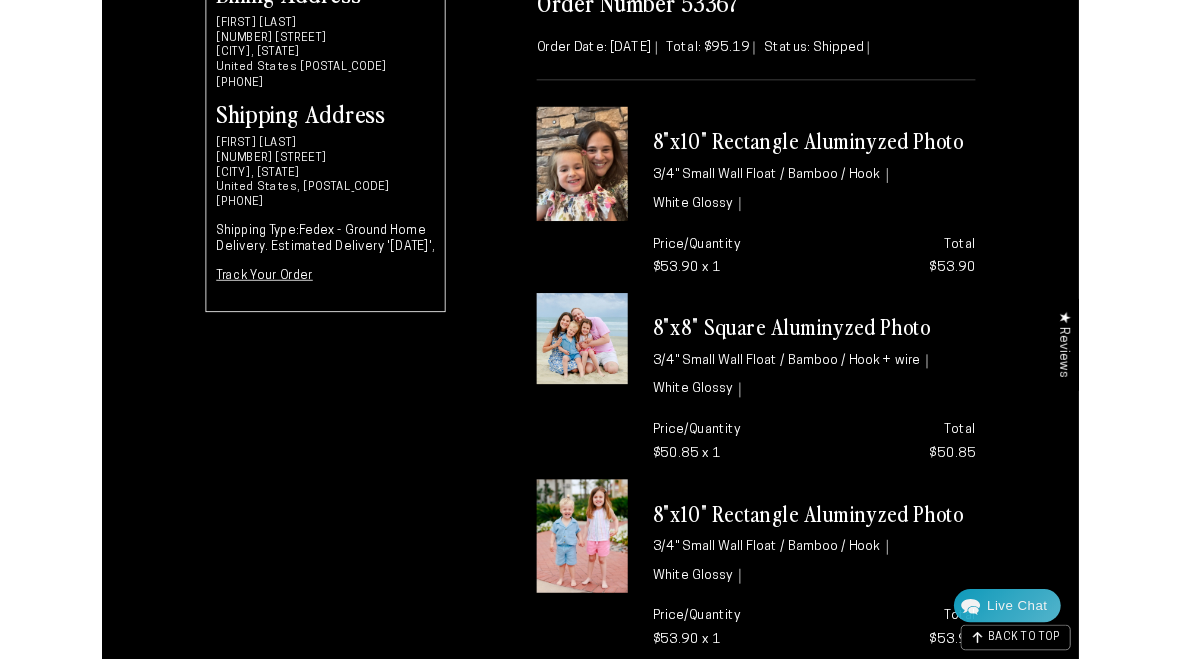 scroll, scrollTop: 298, scrollLeft: 0, axis: vertical 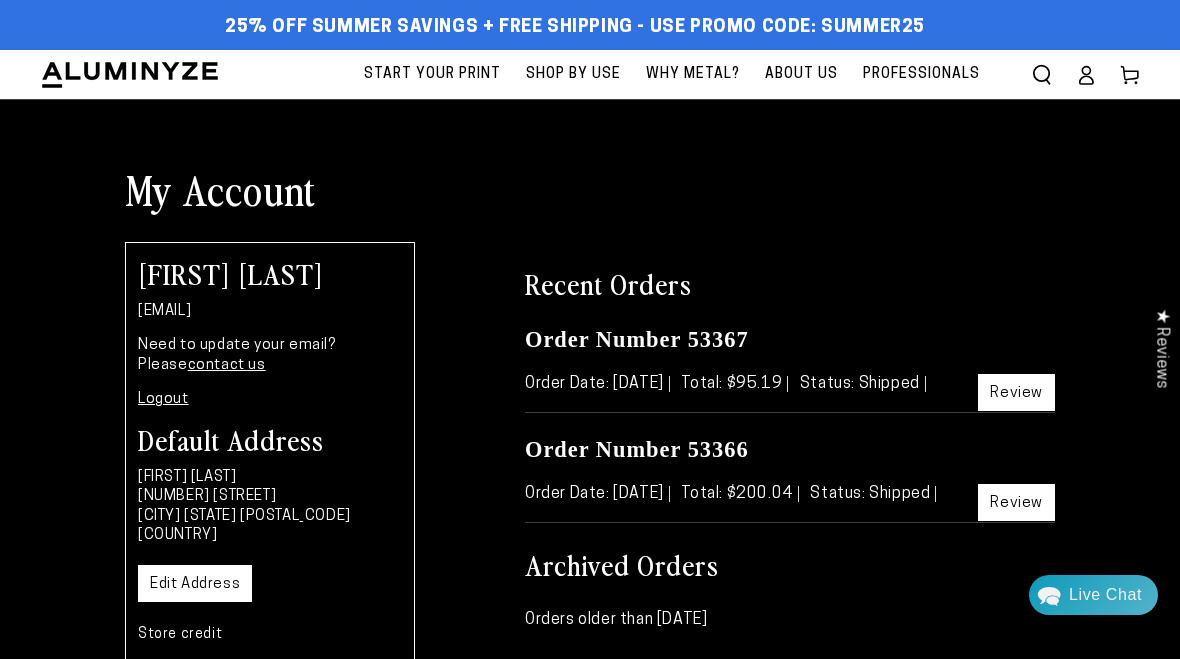 click on "Review" at bounding box center (1016, 502) 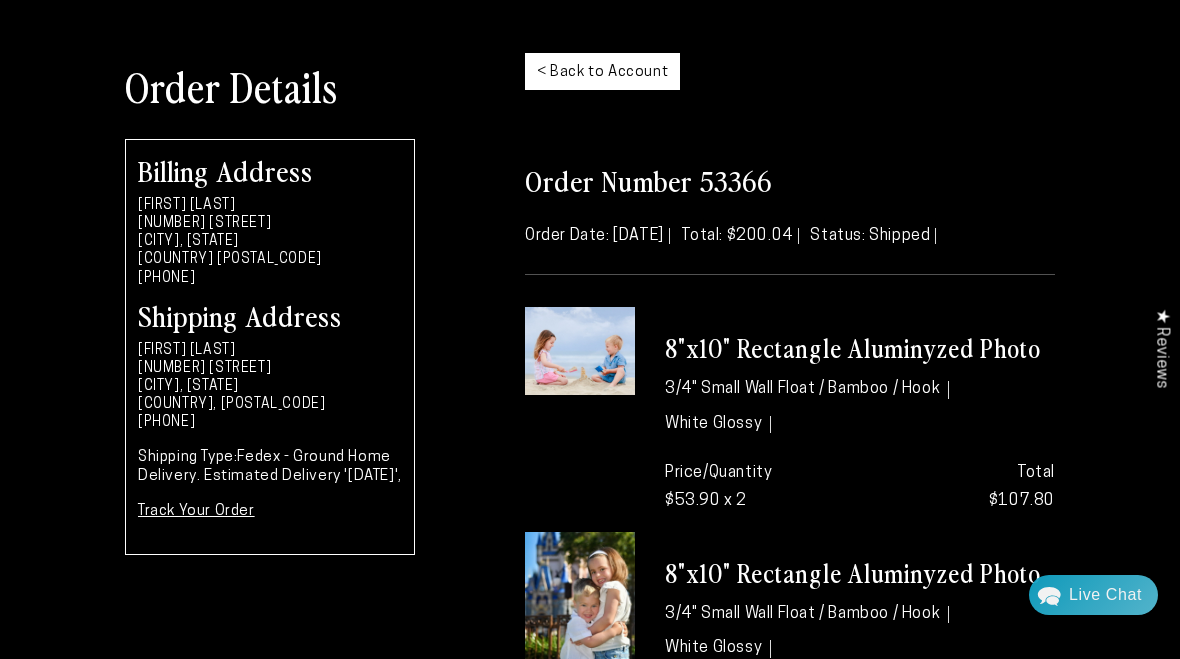 scroll, scrollTop: 0, scrollLeft: 0, axis: both 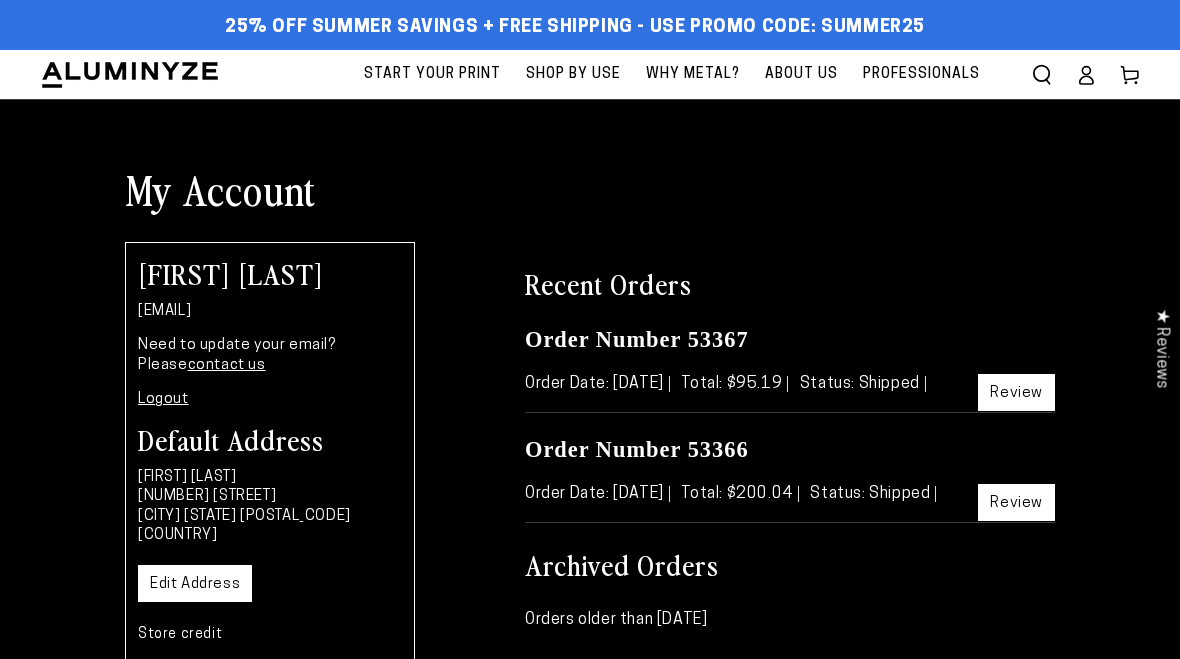 click on "Review" at bounding box center (1016, 392) 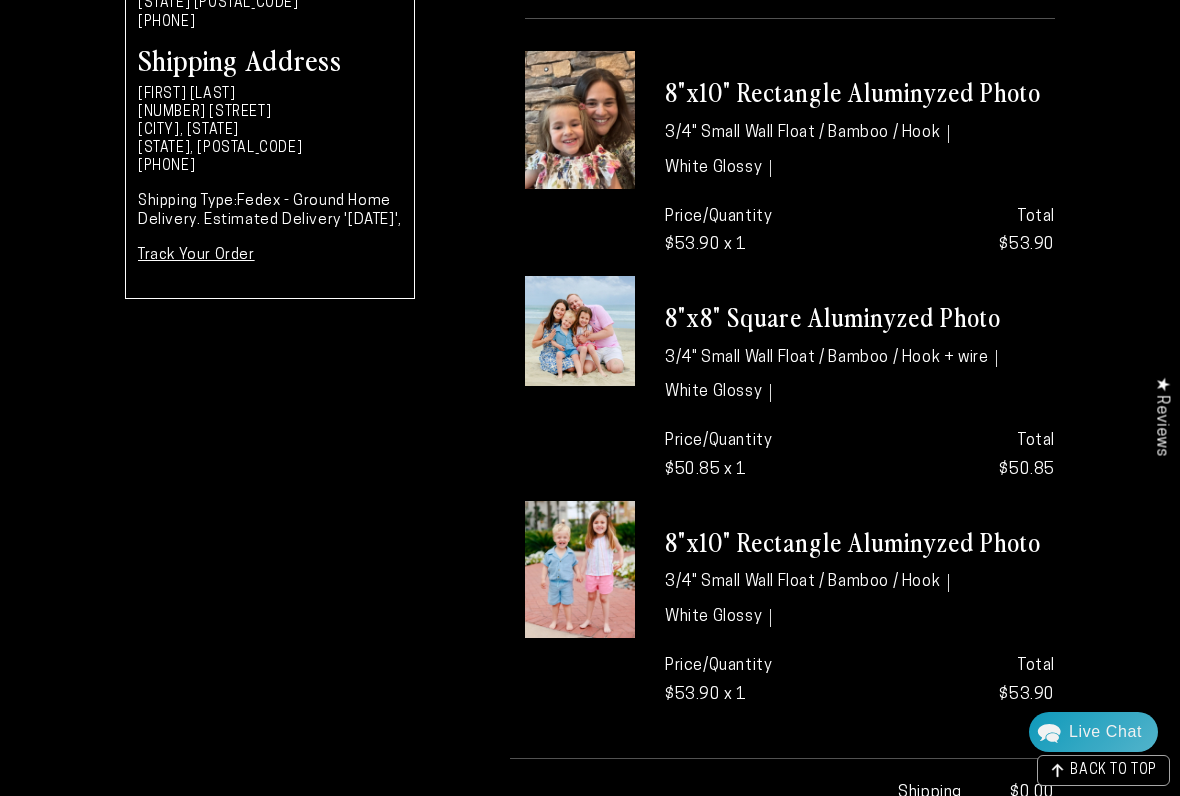 scroll, scrollTop: 0, scrollLeft: 0, axis: both 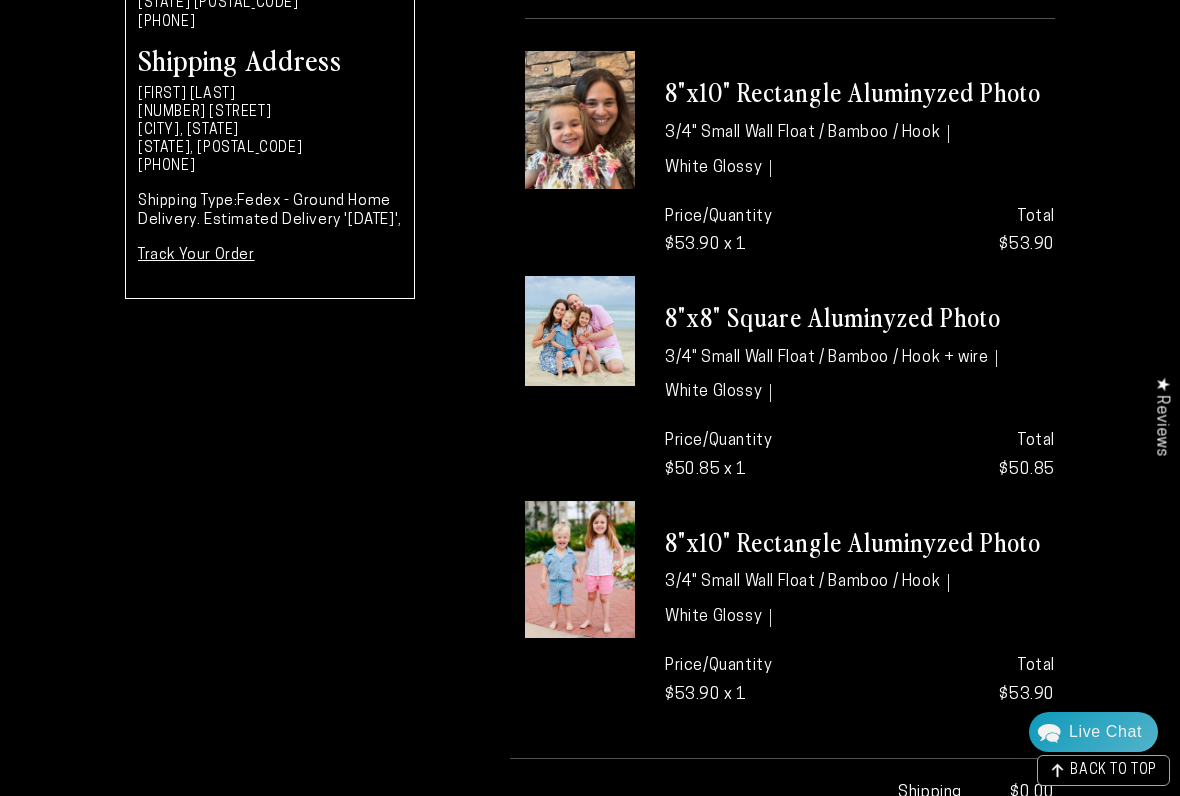 click on "Billing Address
tod drucker
12222 whistler way
Boynton beach, Florida
United States 33473
+12156209647
Shipping Address
tod drucker
438 Sanctuary Court
North Wales, Pennsylvania
United States, 19454
+12156209647
Shipping Type:  Fedex - Ground Home Delivery. Estimated Delivery '7/11/2025',
Track Your Order" at bounding box center [270, 413] 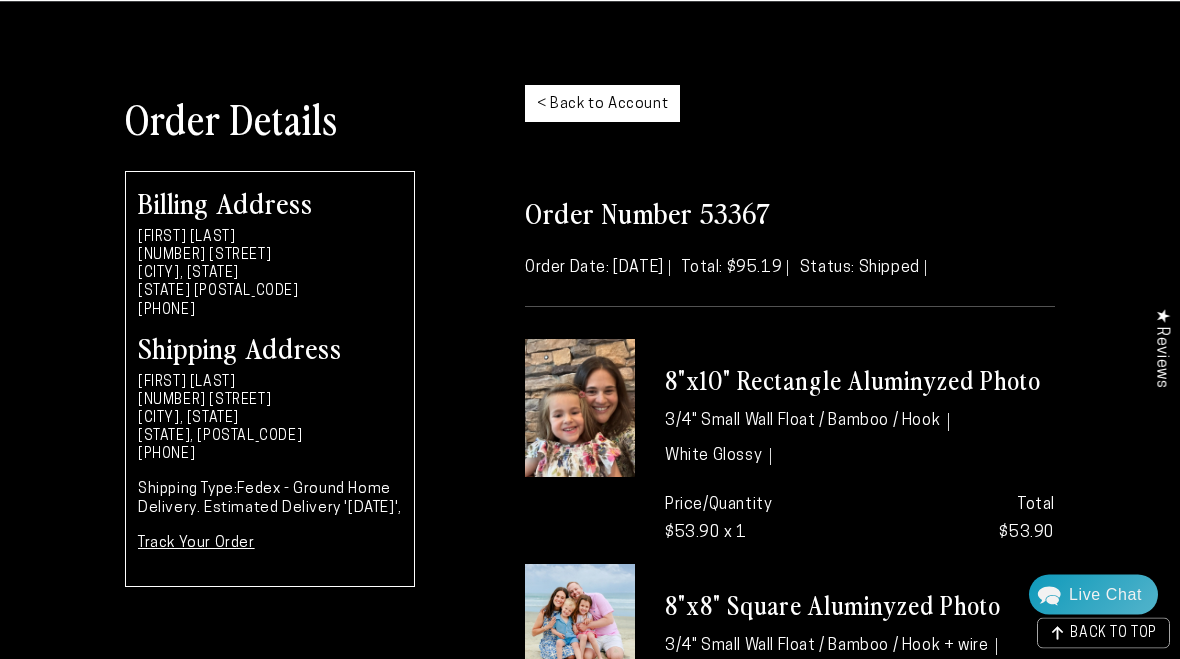 scroll, scrollTop: 0, scrollLeft: 0, axis: both 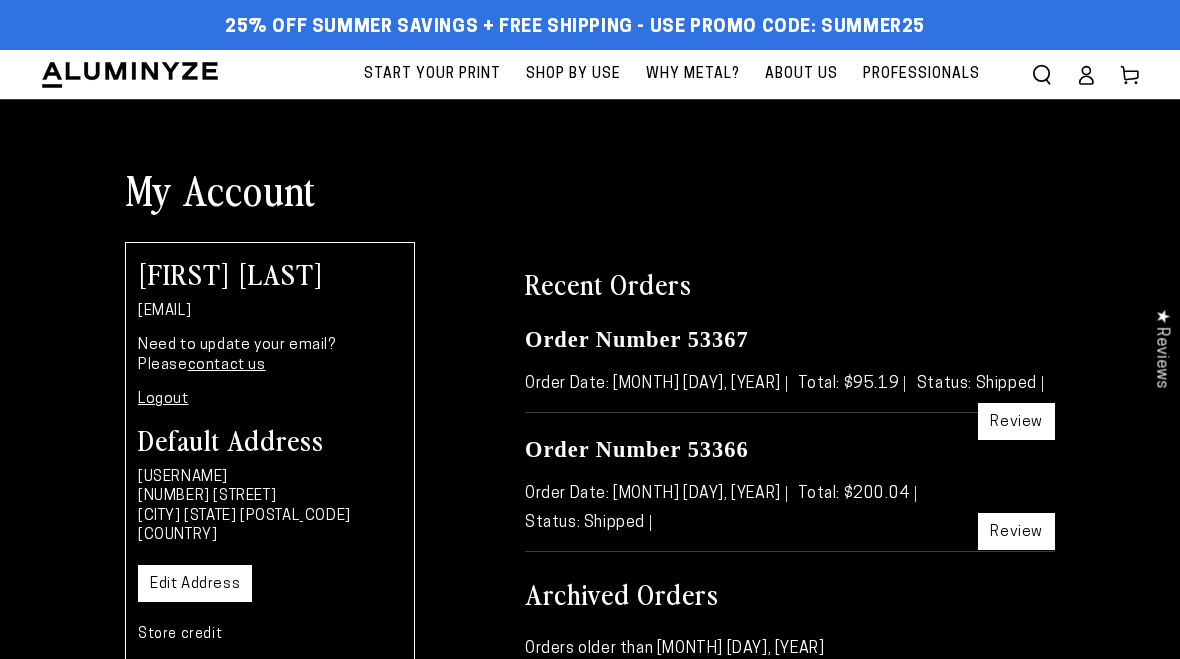 click on "Review" at bounding box center [1016, 531] 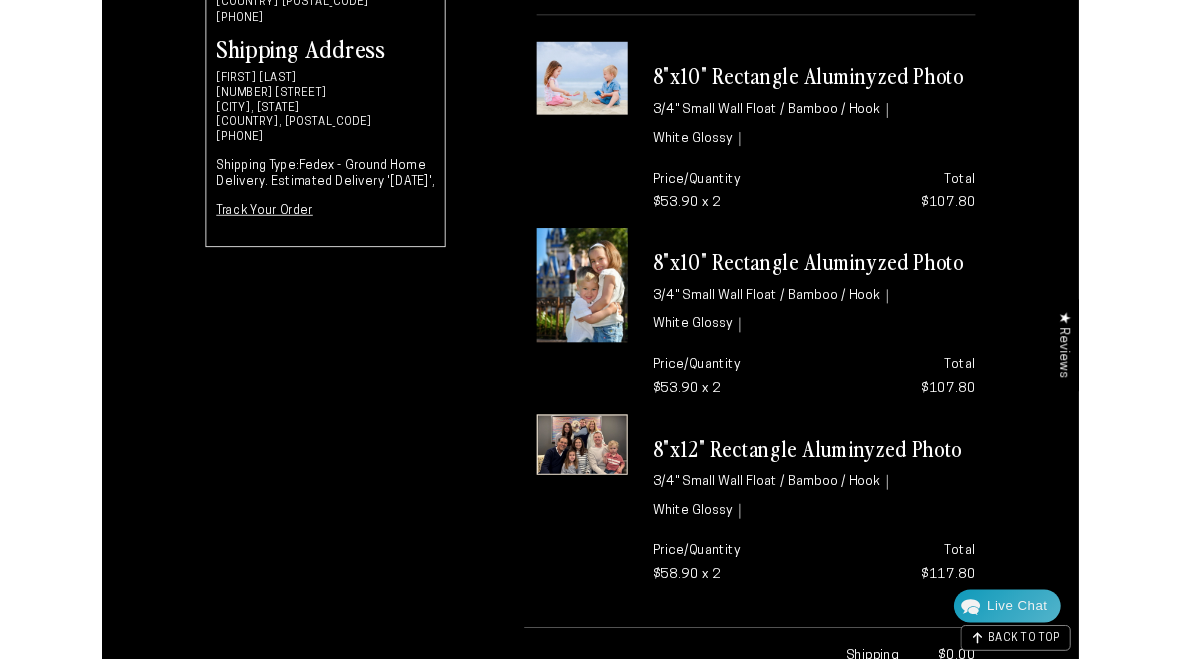 scroll, scrollTop: 442, scrollLeft: 0, axis: vertical 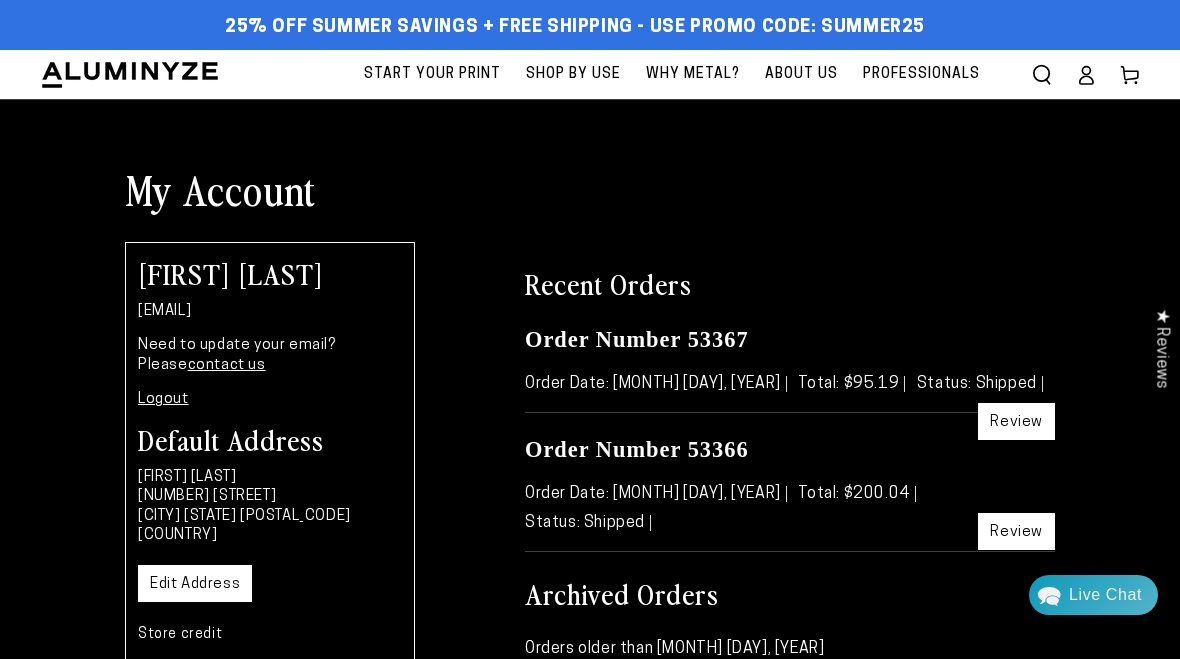 click on "Review" at bounding box center (1016, 531) 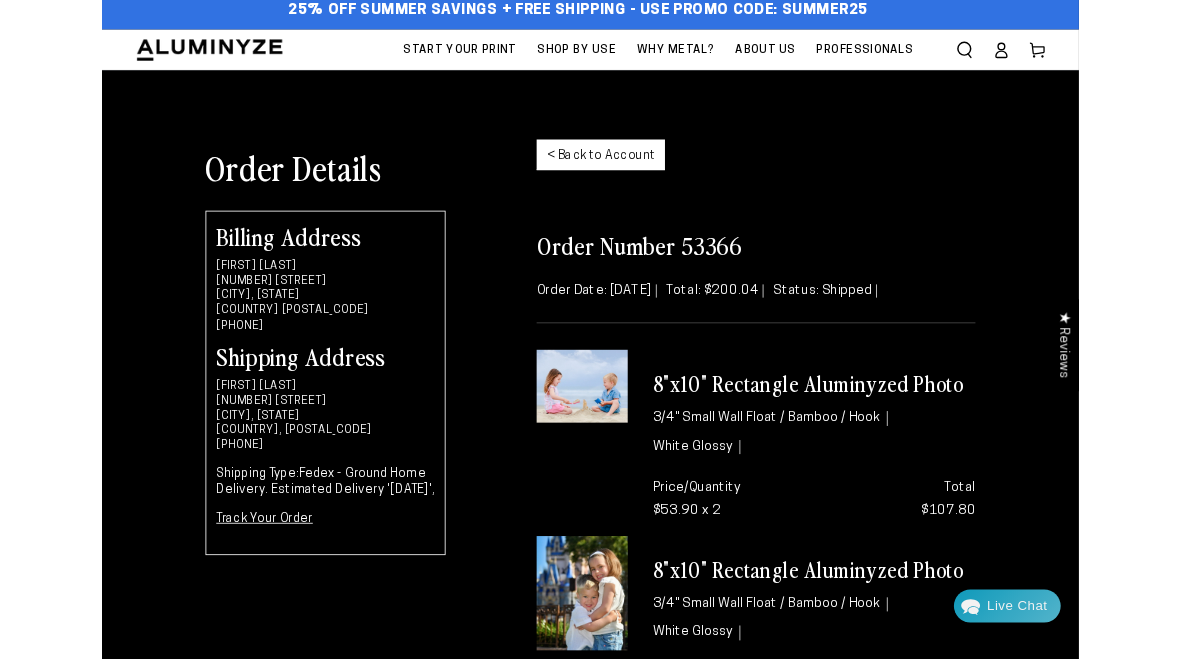 scroll, scrollTop: 0, scrollLeft: 0, axis: both 